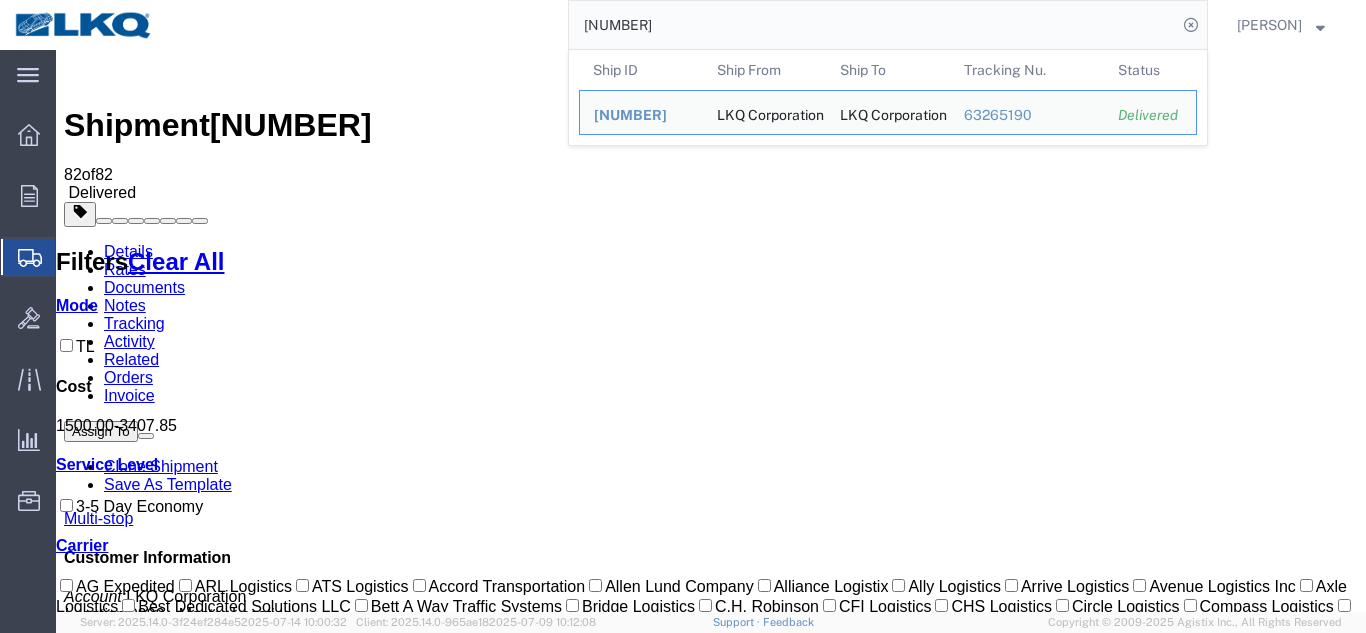 scroll, scrollTop: 0, scrollLeft: 0, axis: both 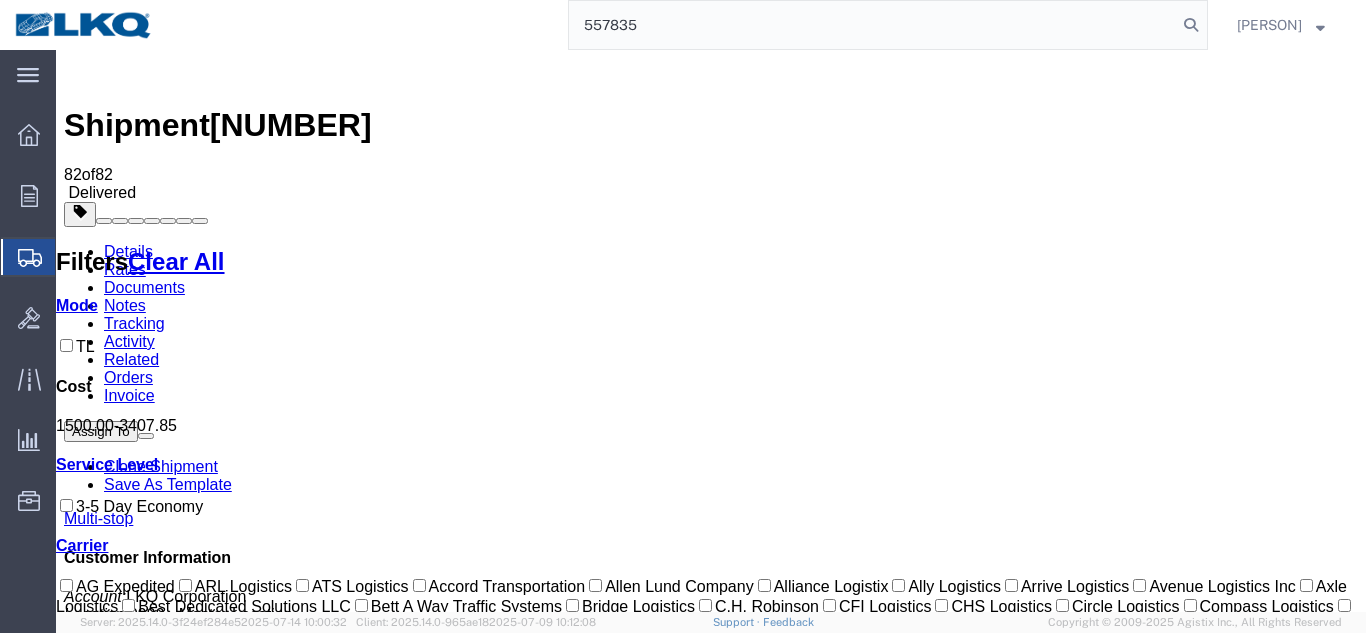 drag, startPoint x: 655, startPoint y: 23, endPoint x: 97, endPoint y: 37, distance: 558.1756 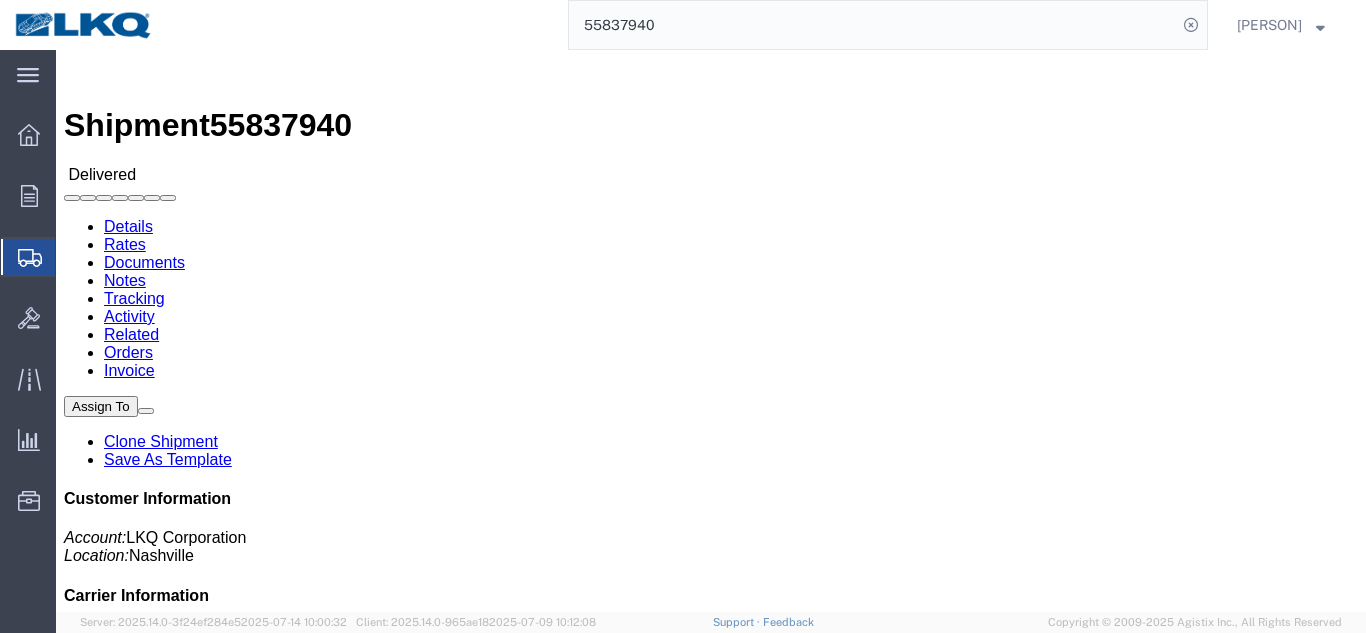 click on "Rates" 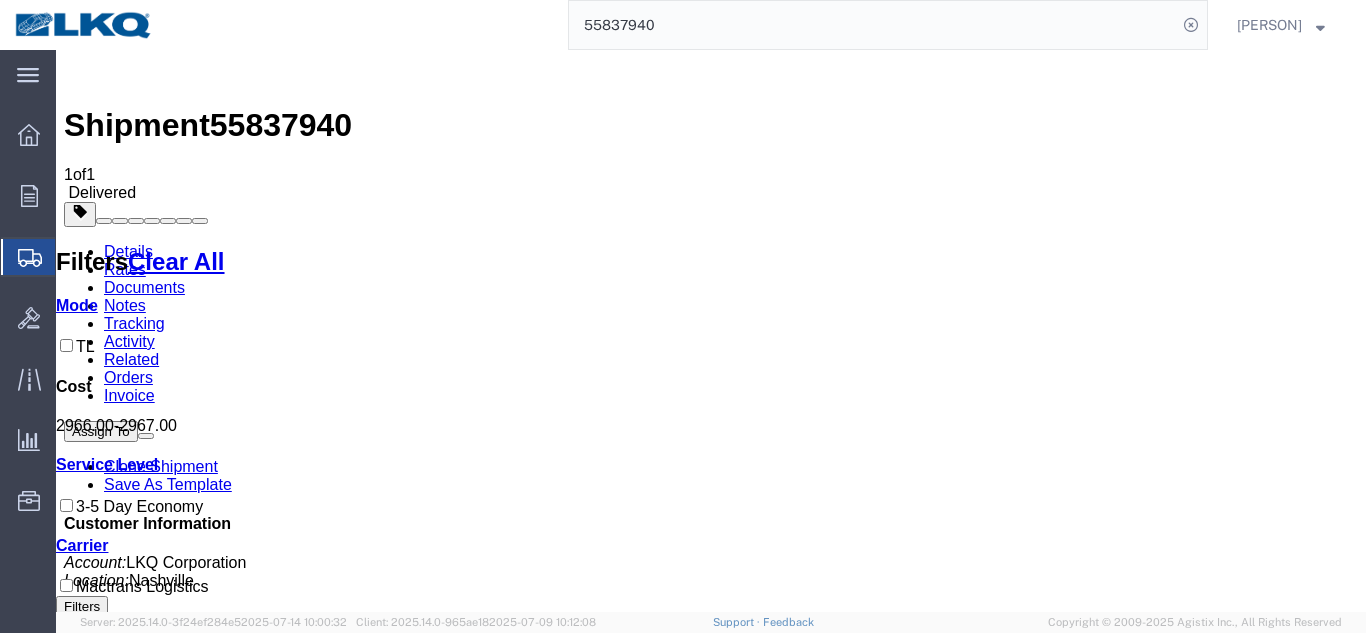 click on "55837940" 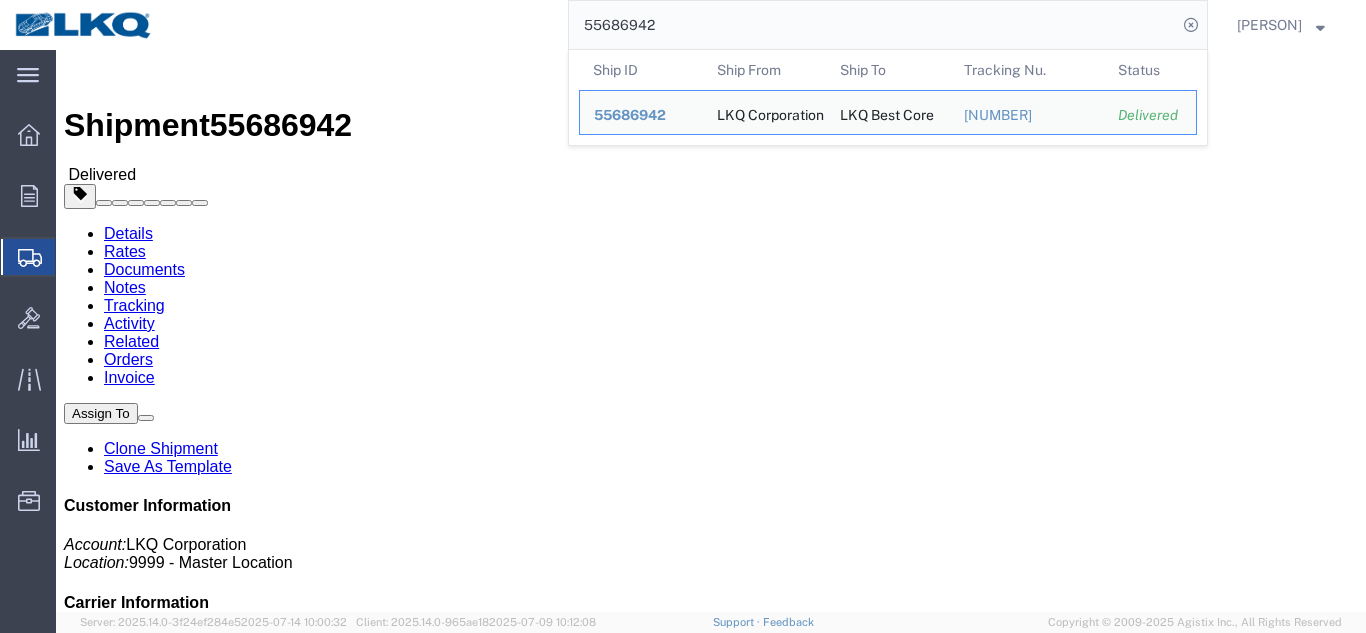 click on "Rates" 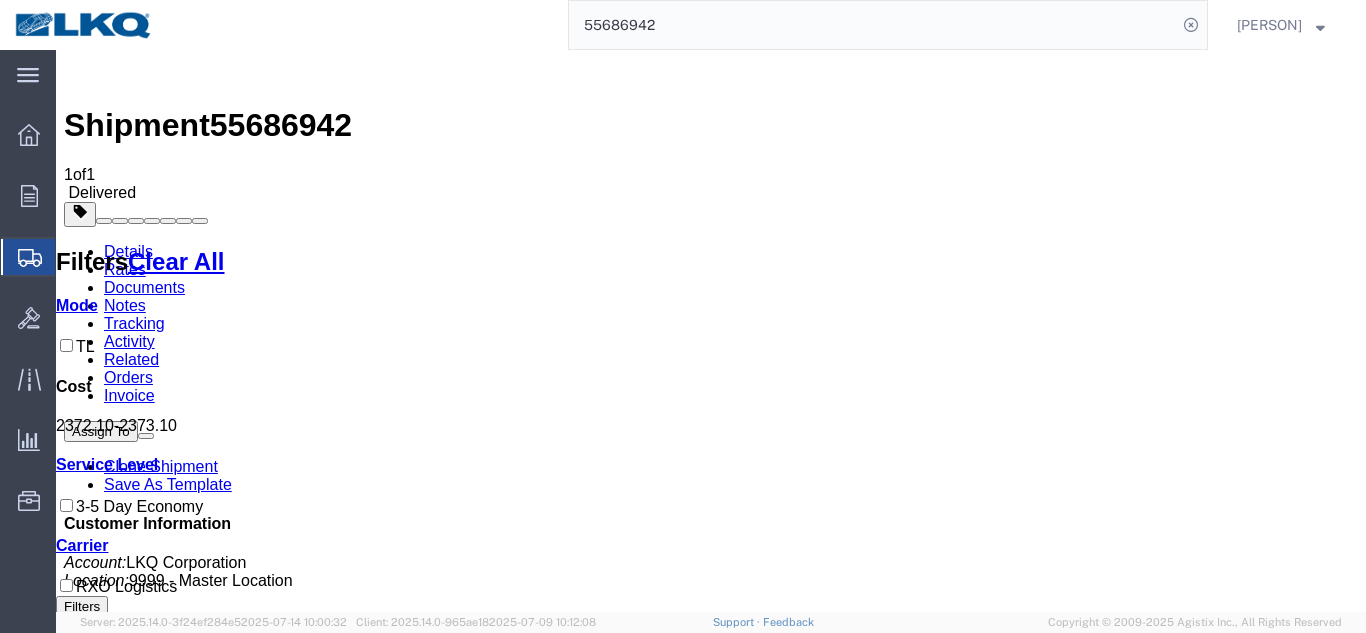 click on "55686942" 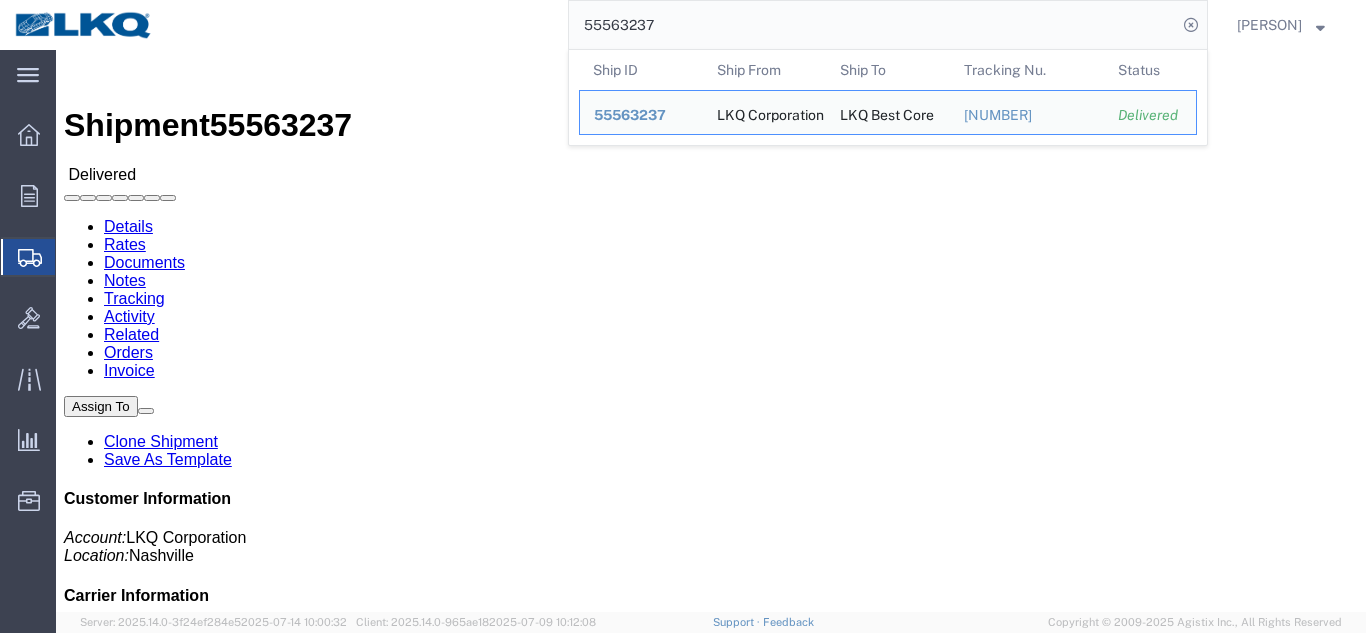 click on "Rates" 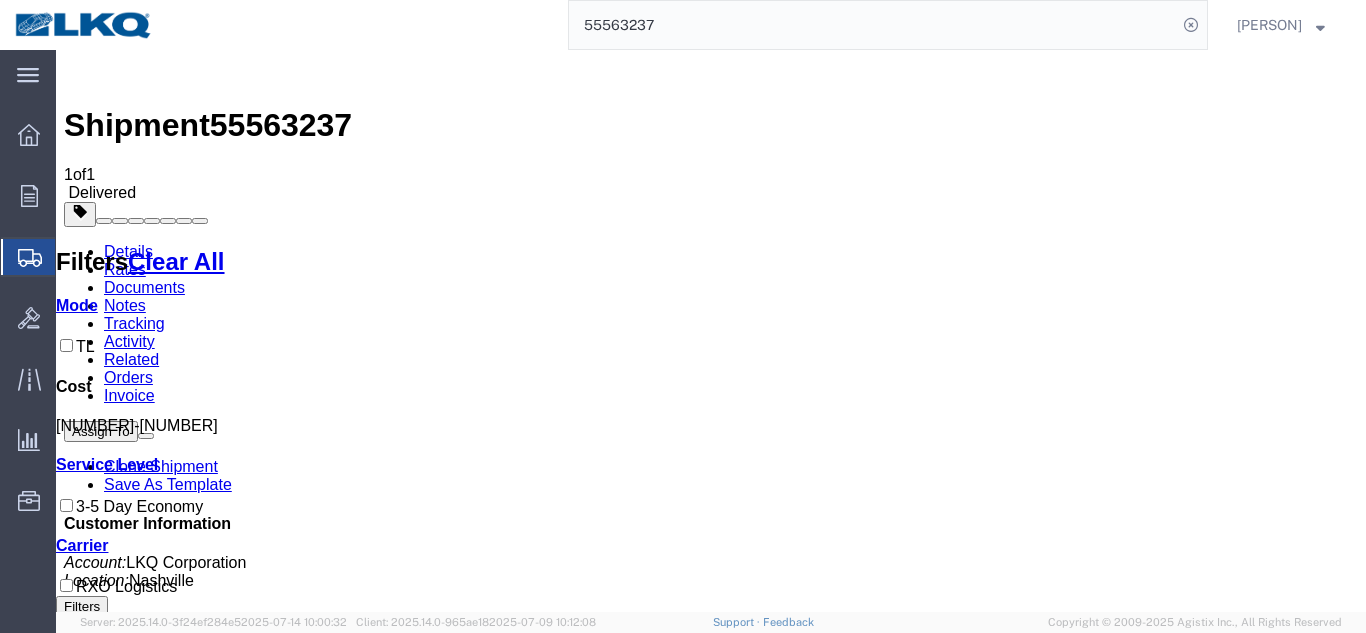 click on "55563237" 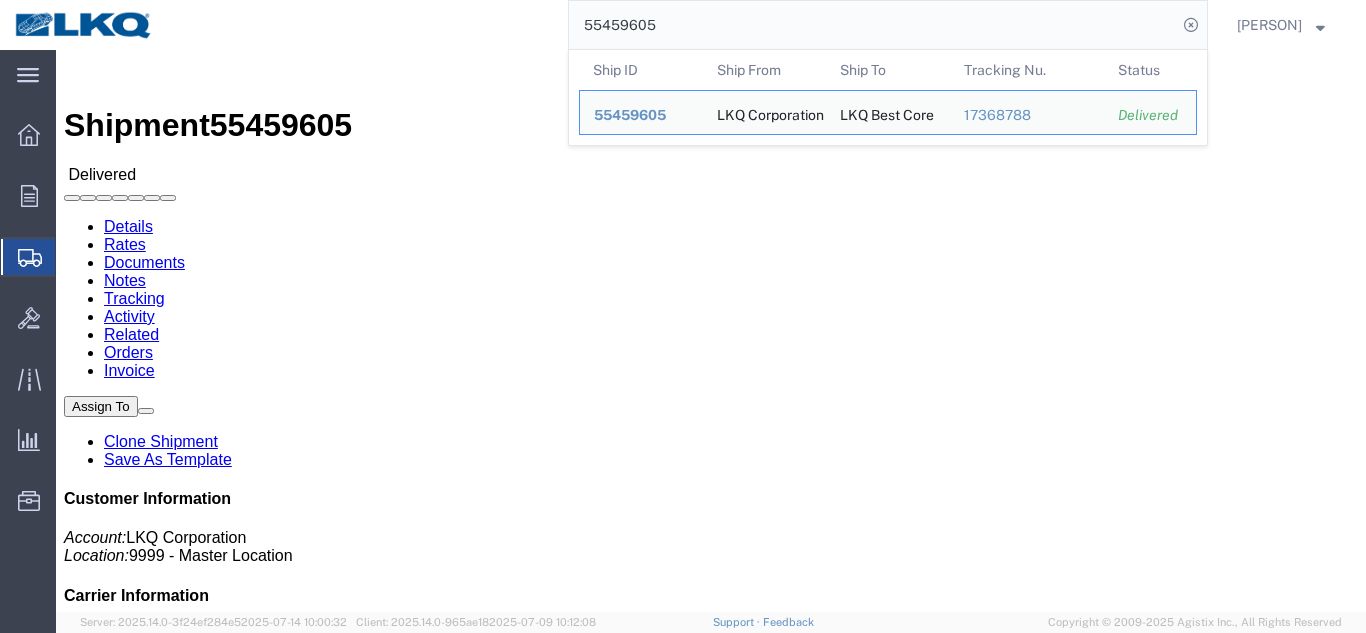 click on "Rates" 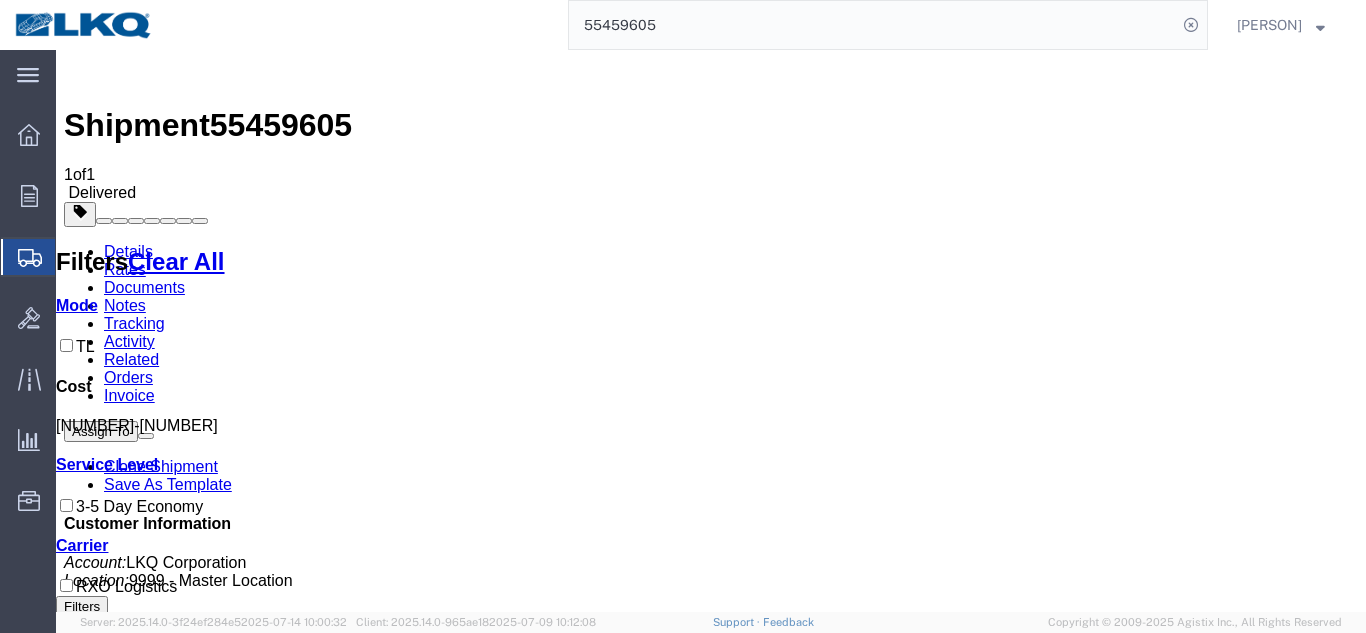 click on "55459605" 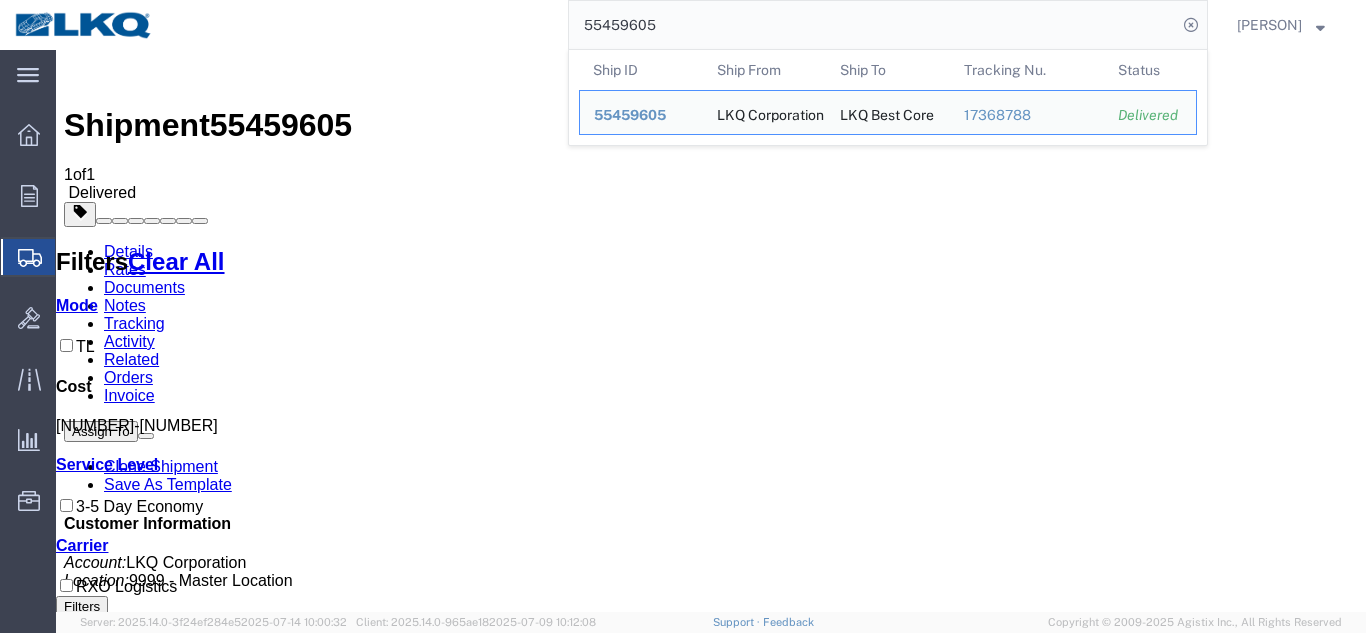 paste on "9126" 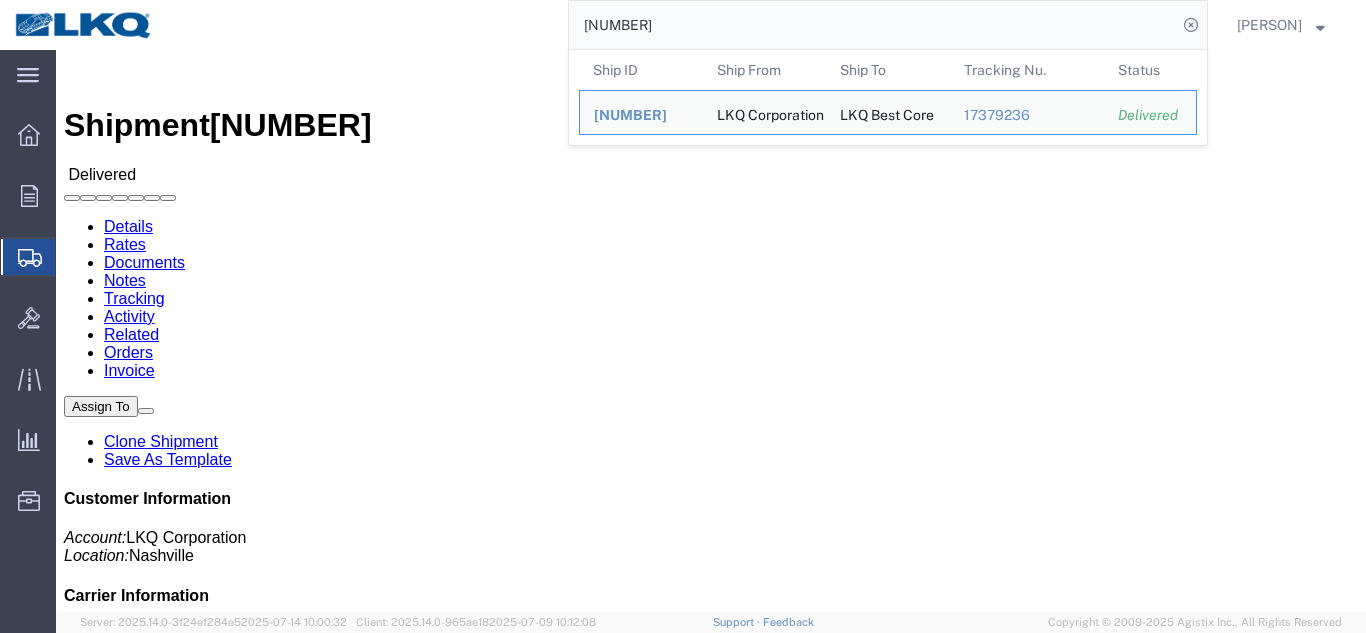 click on "Rates" 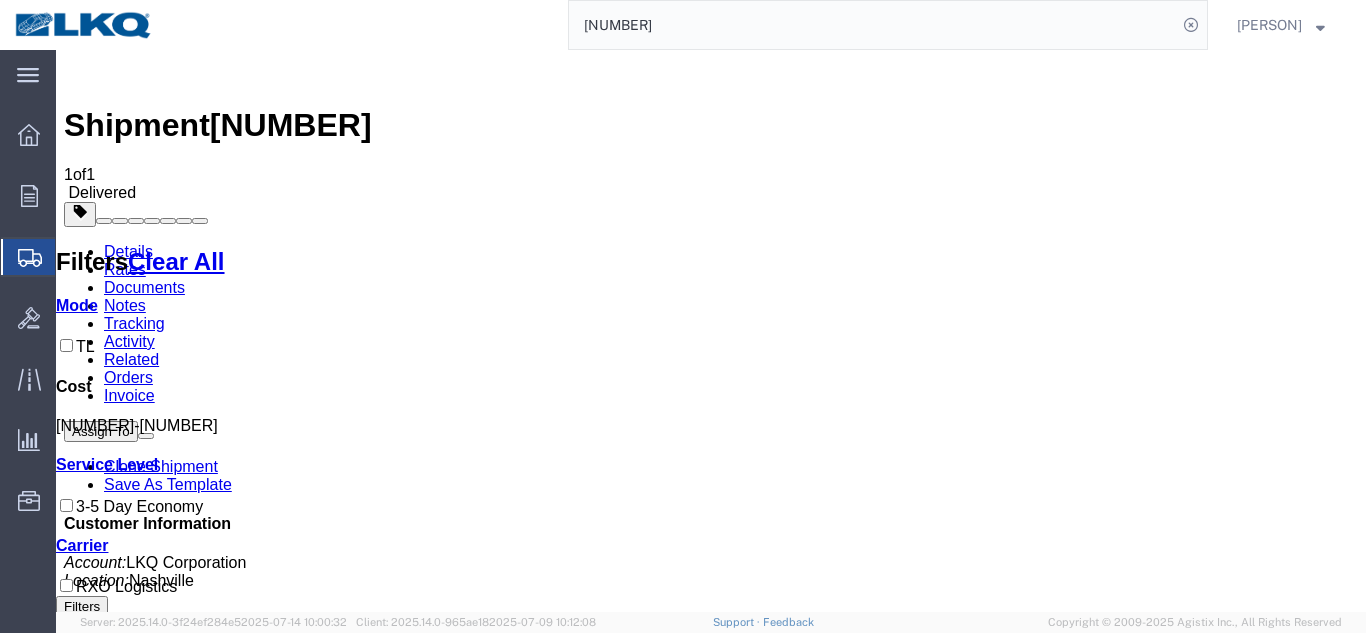 click on "[NUMBER]" 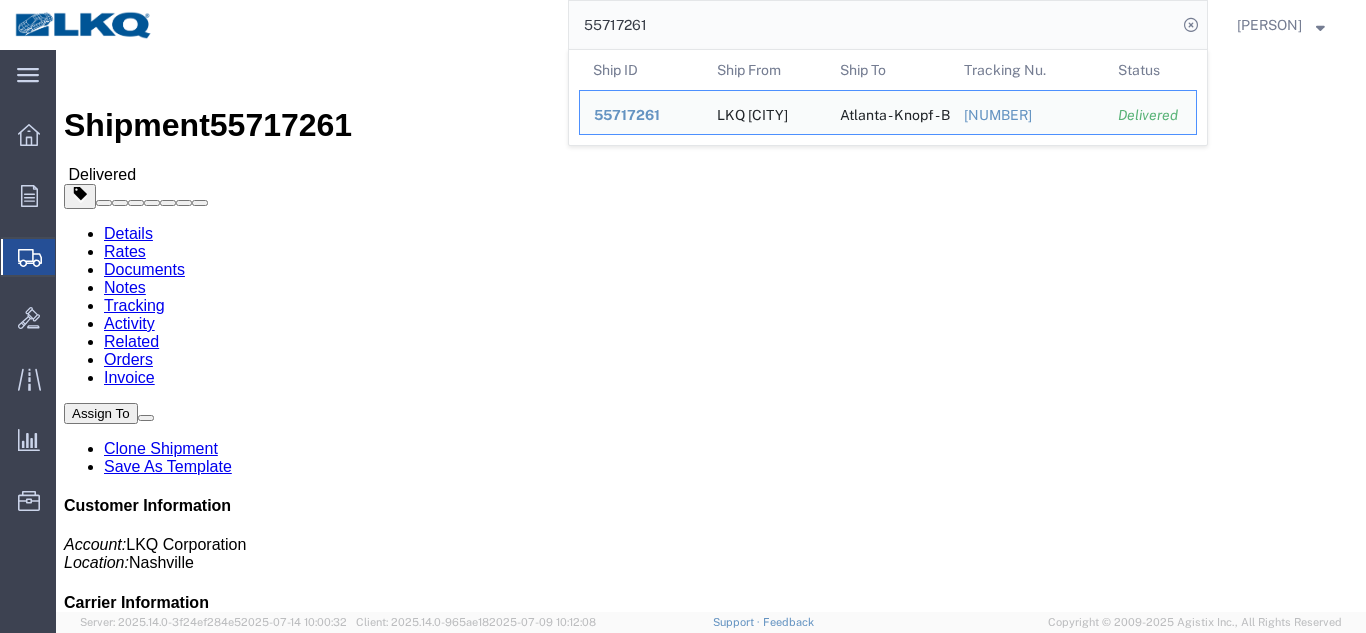 click on "Rates" 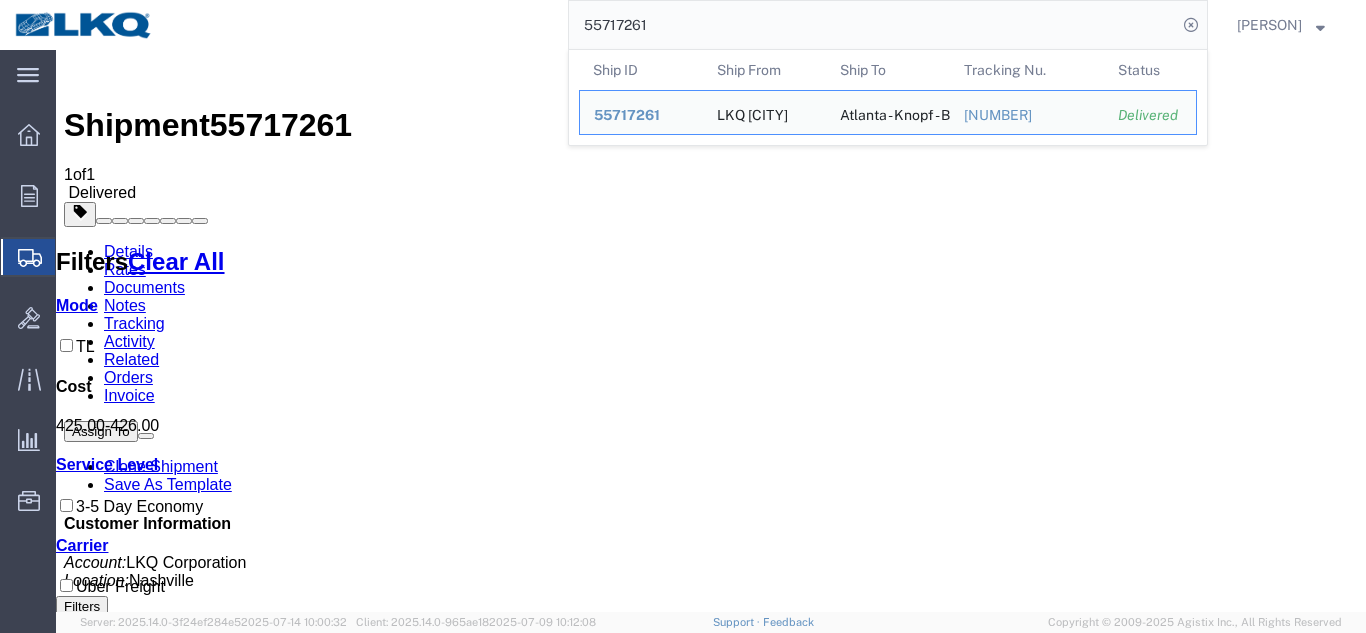 click on "55717261" 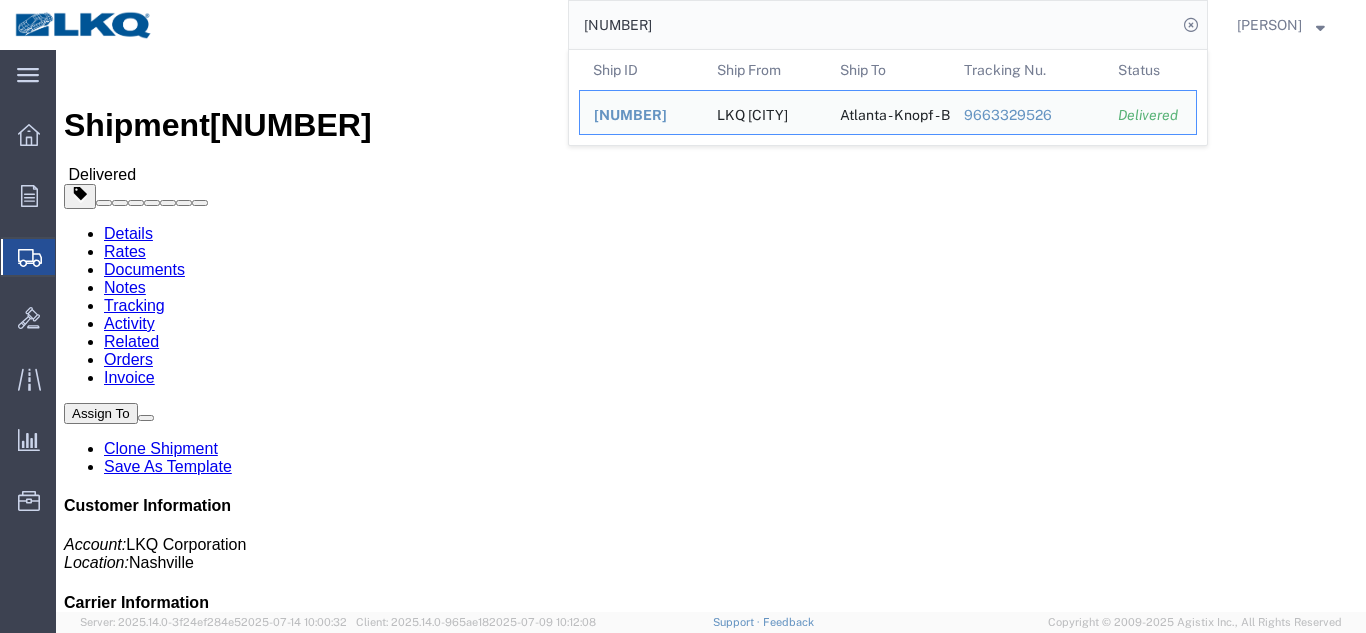 click on "Rates" 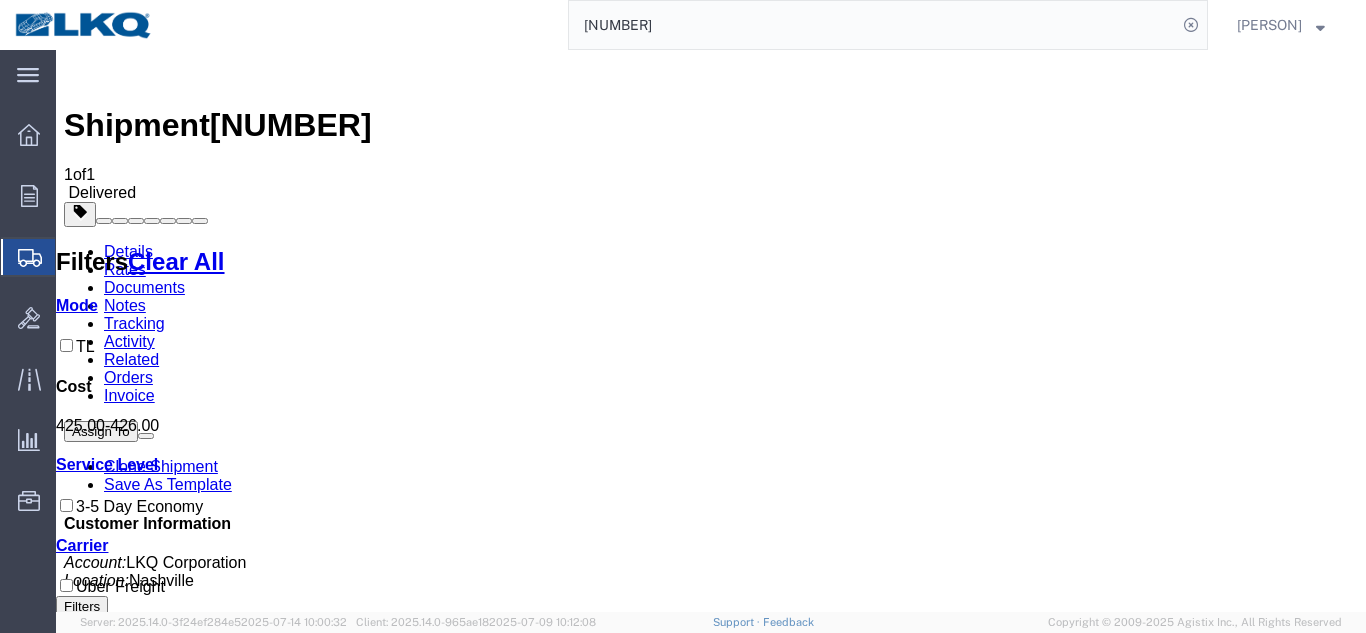 click on "[NUMBER]" 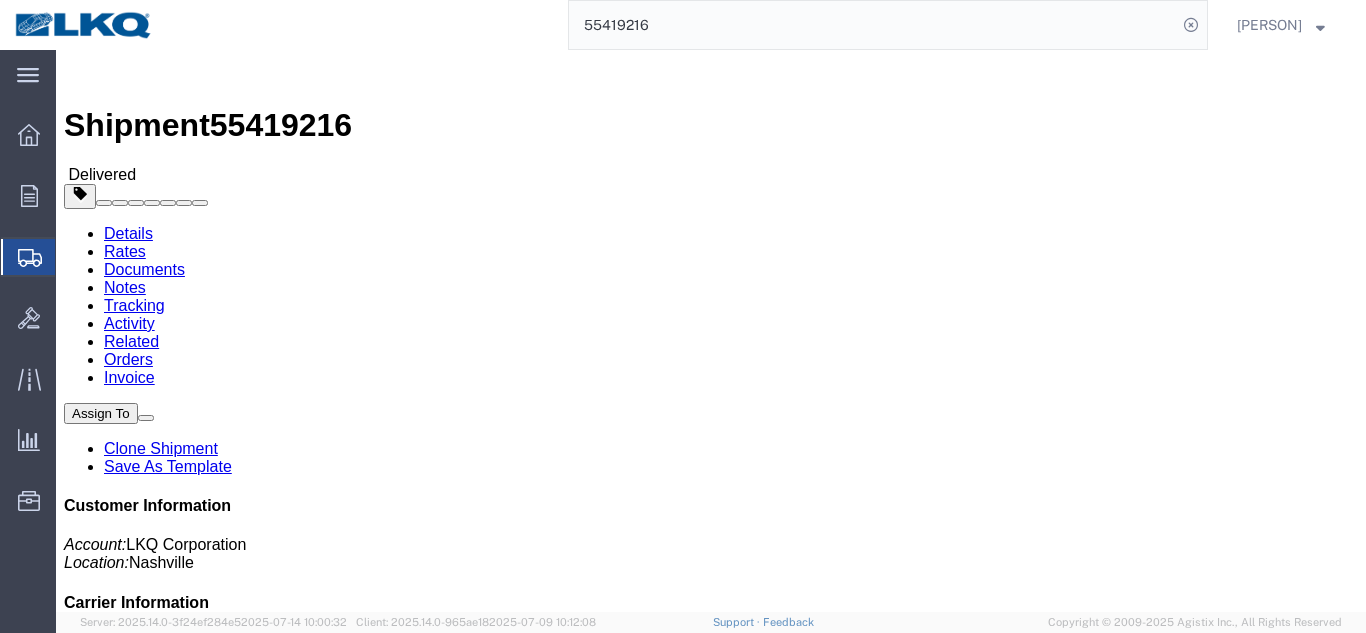 click on "Rates" 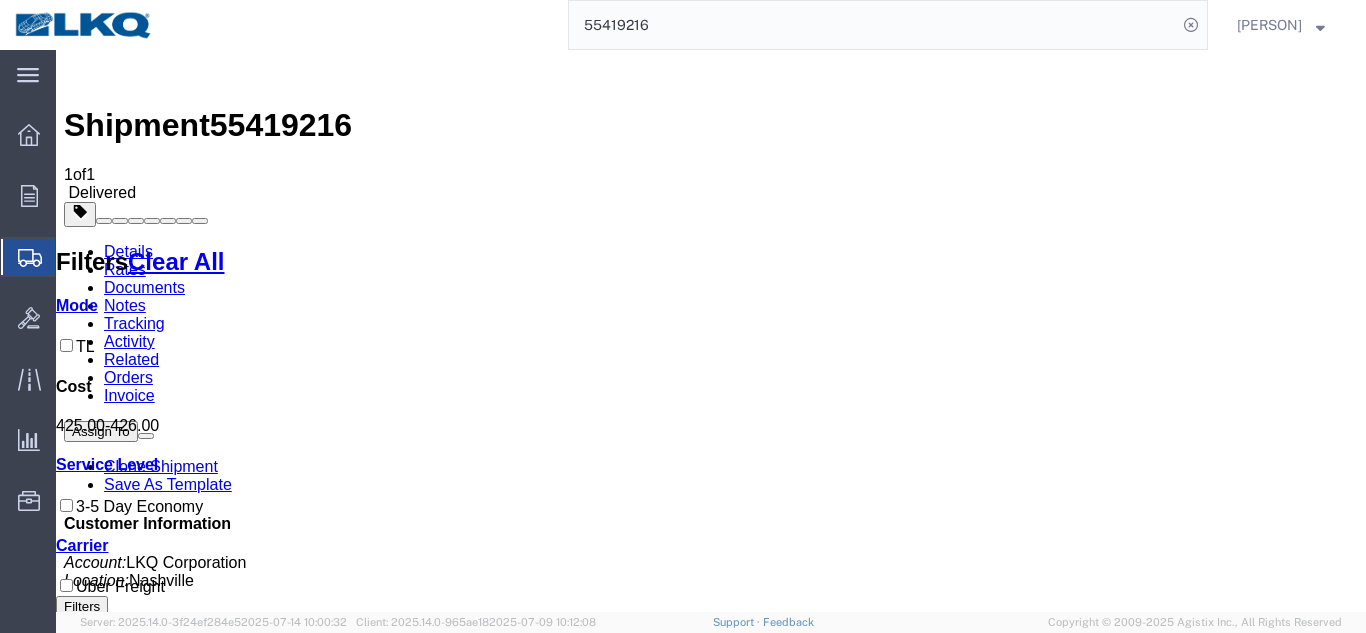 click on "Shipment [NUMBER] 1
of
1 Delivered
Details Rates Documents Notes Tracking Activity Related Orders Invoice
Assign To
Clone Shipment
Save As Template
Customer Information
Account: LKQ Corporation
Location: [CITY]
Carrier Information
Delivery Date: [DATE] [TIME]
Tracking No: [NUMBER]
Carrier Name: Uber Freight Uber Freight
Service Level: TL Standard 3 - 5 Day
From
LKQ [CITY] ([FIRST] [LAST])
[NUMBER] [STREET] [CITY],
[STATE] [POSTAL_CODE]
United States
[PHONE] [EMAIL]
To
[CITY] - Knopf - Boat Rock ([FIRST] [LAST])
[NUMBER] [STREET] [CITY], [STATE]
United States
[PHONE] [EMAIL]
Other details
Reference: Dedicated_[NUMBER]_[NUMBER]...
Ship Date: [DATE]
Mode: Truckload
Creator:" at bounding box center (711, 1440) 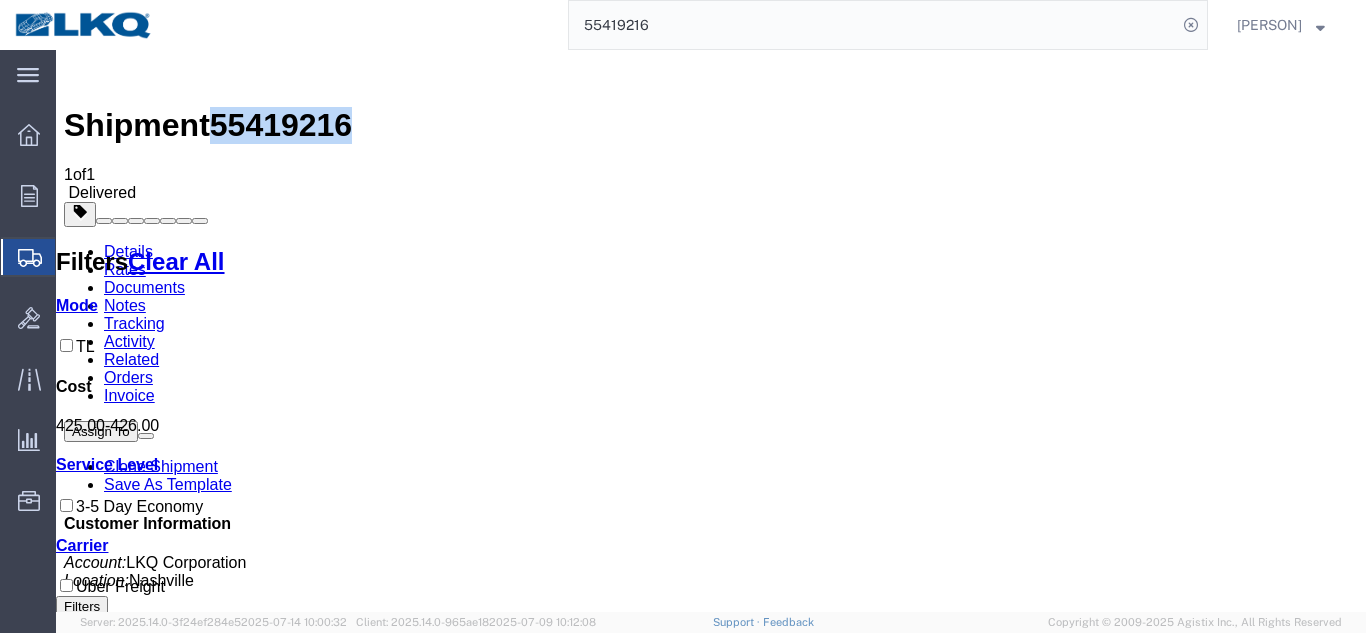 click on "55419216" at bounding box center [281, 125] 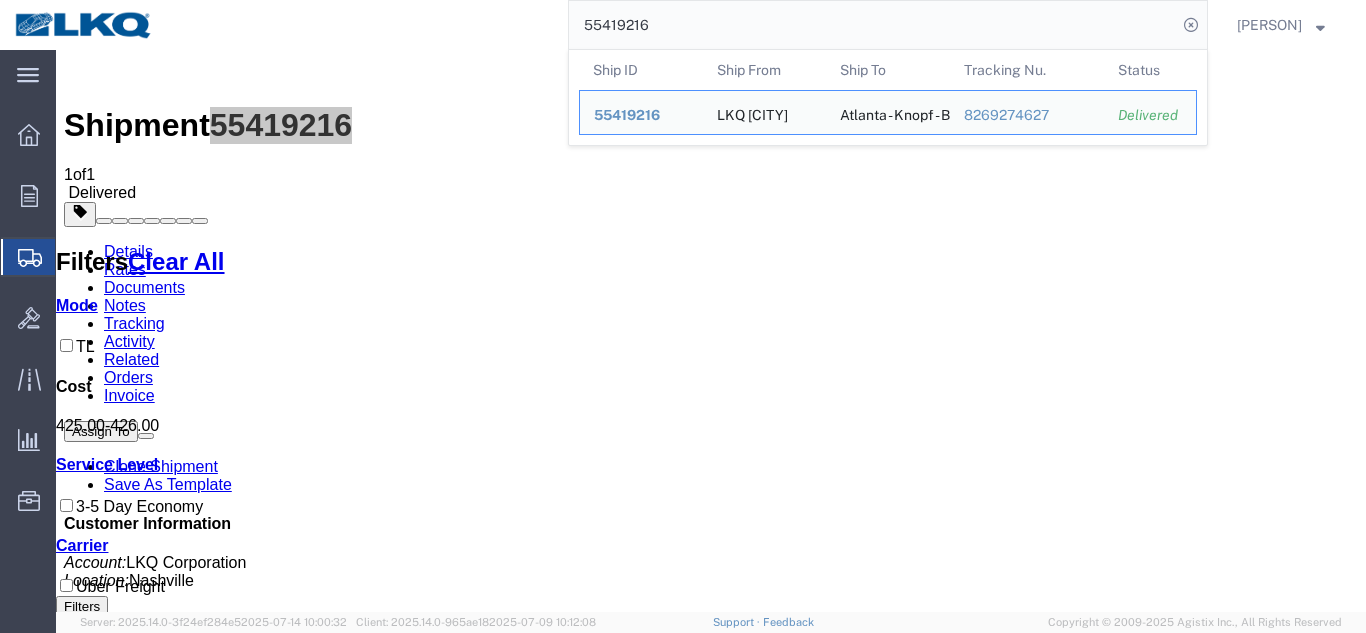 click on "55419216" 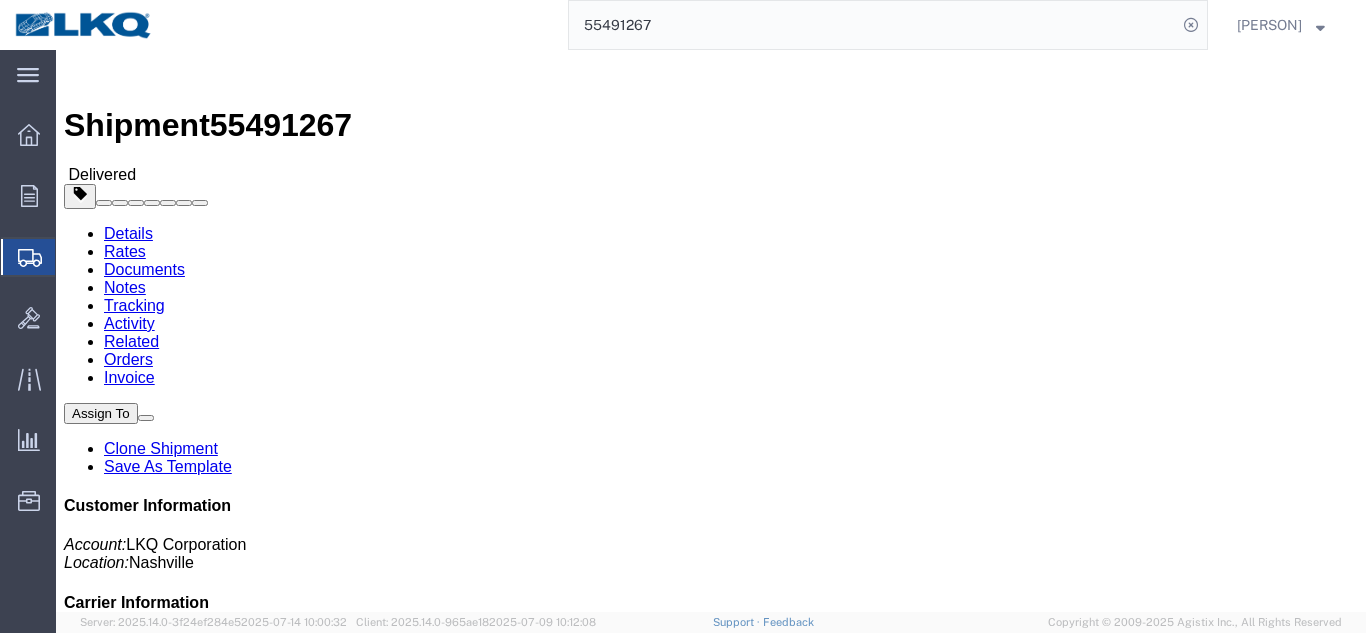 click on "Rates" 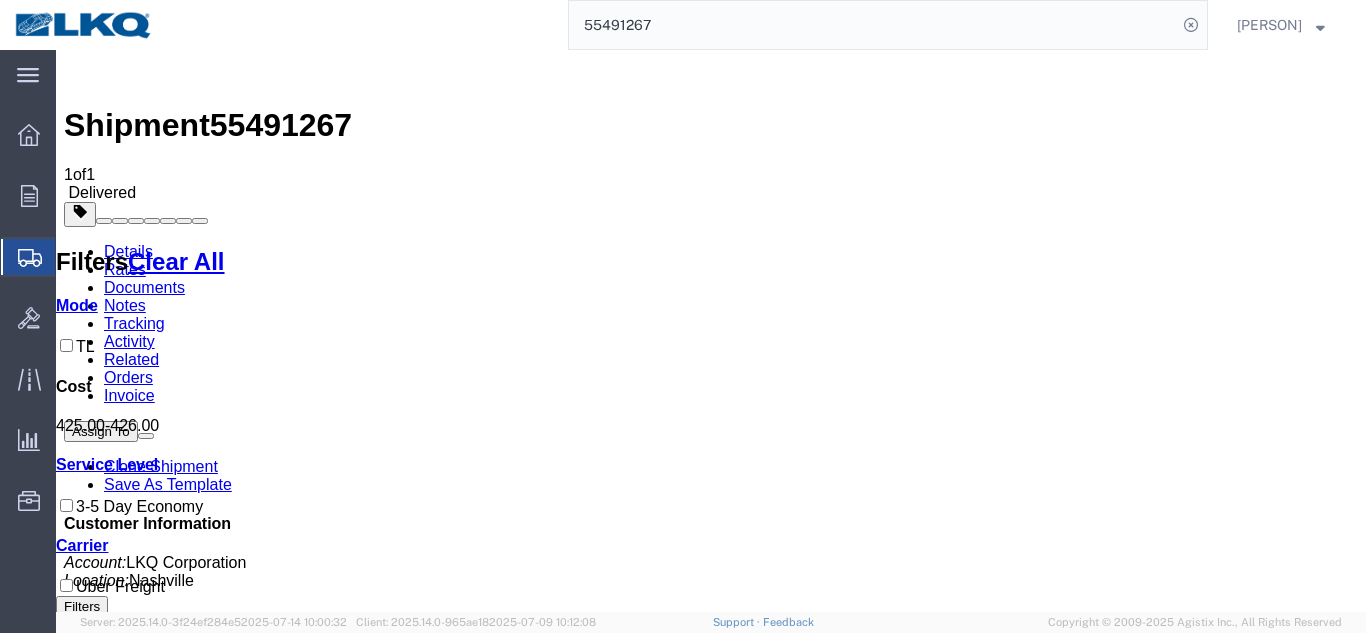 click on "55491267" at bounding box center (281, 125) 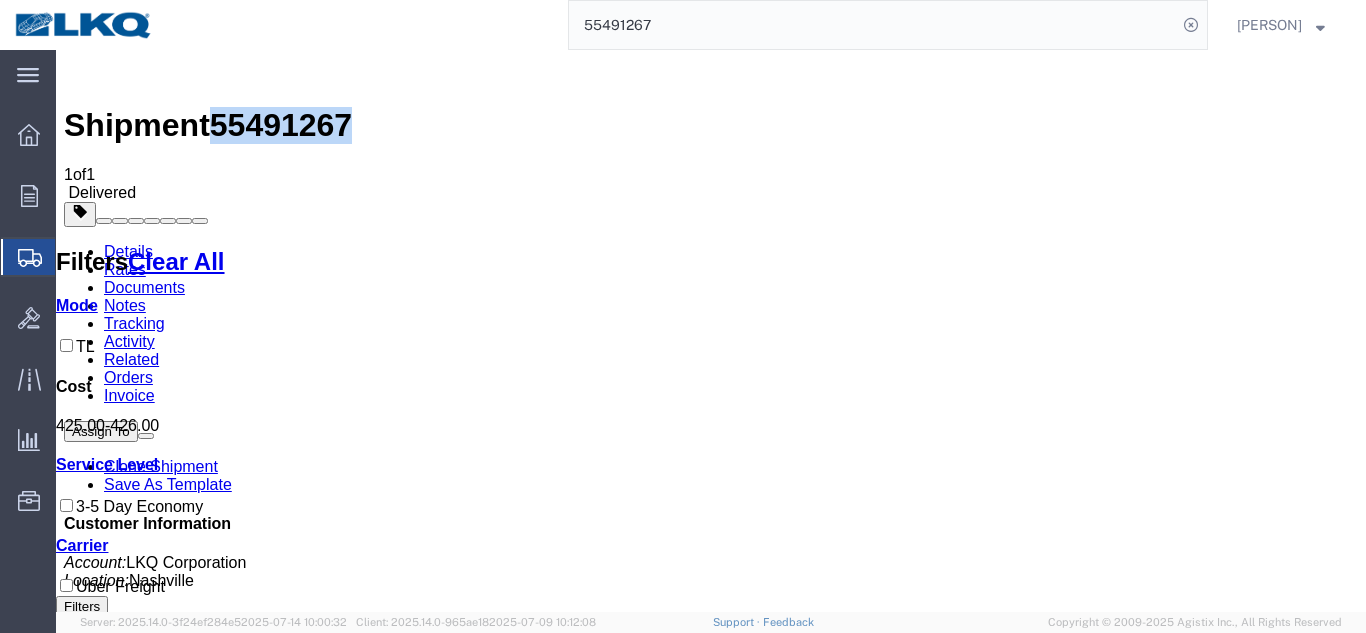 click on "55491267" at bounding box center (281, 125) 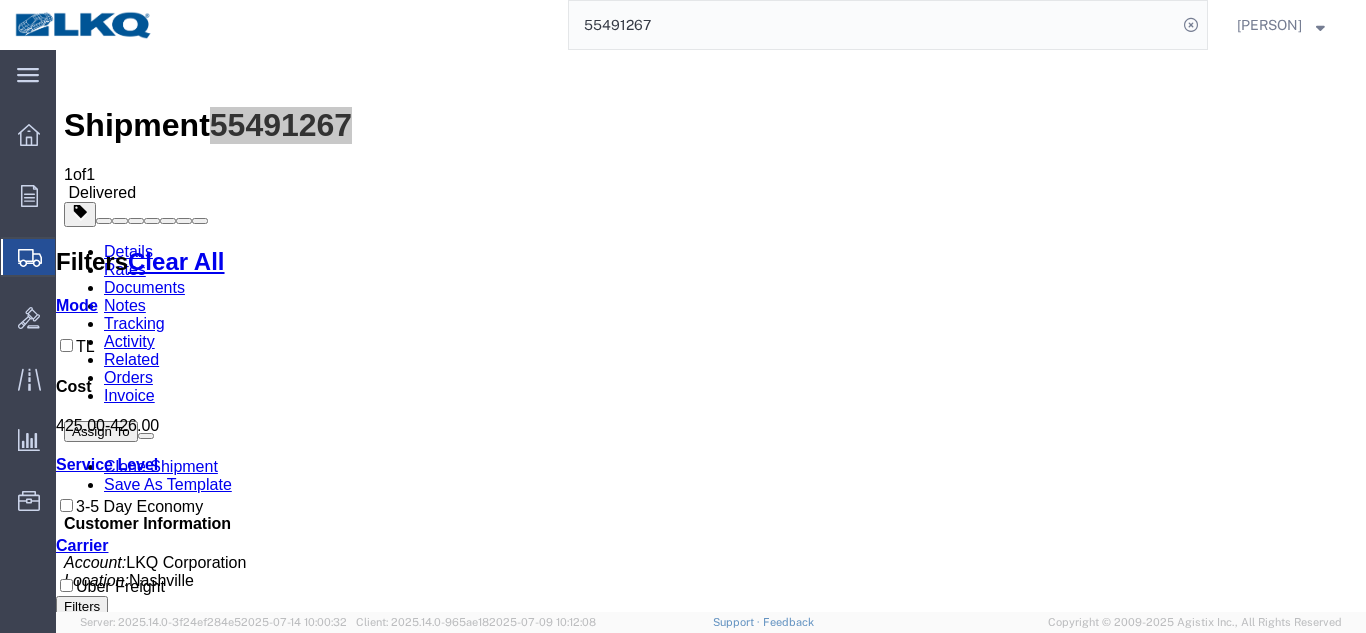 click on "55491267" 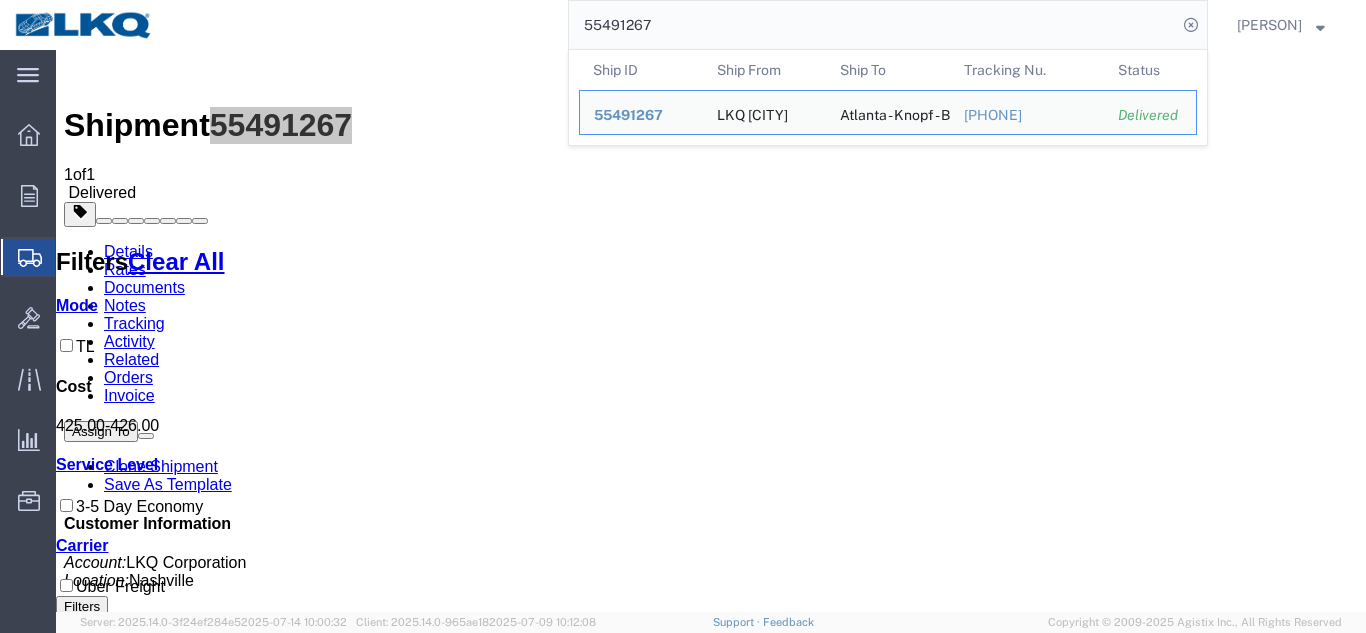 paste on "[NUMBER]" 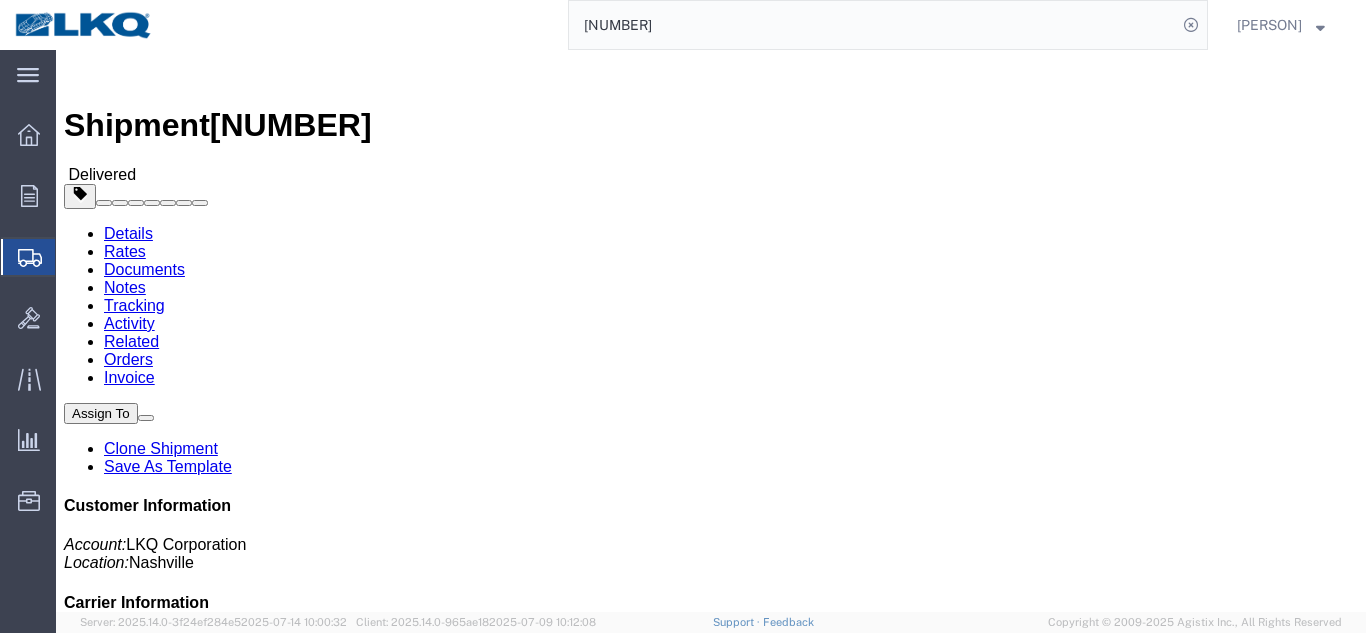 click on "Rates" 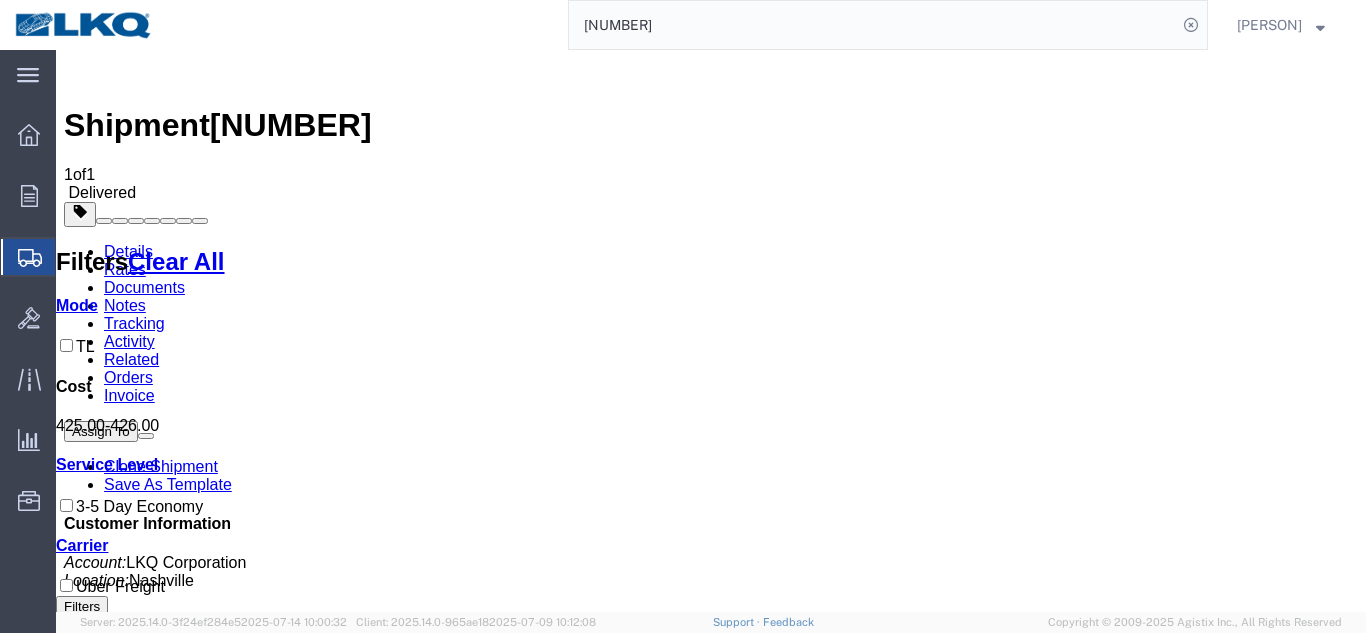 click on "[NUMBER]" 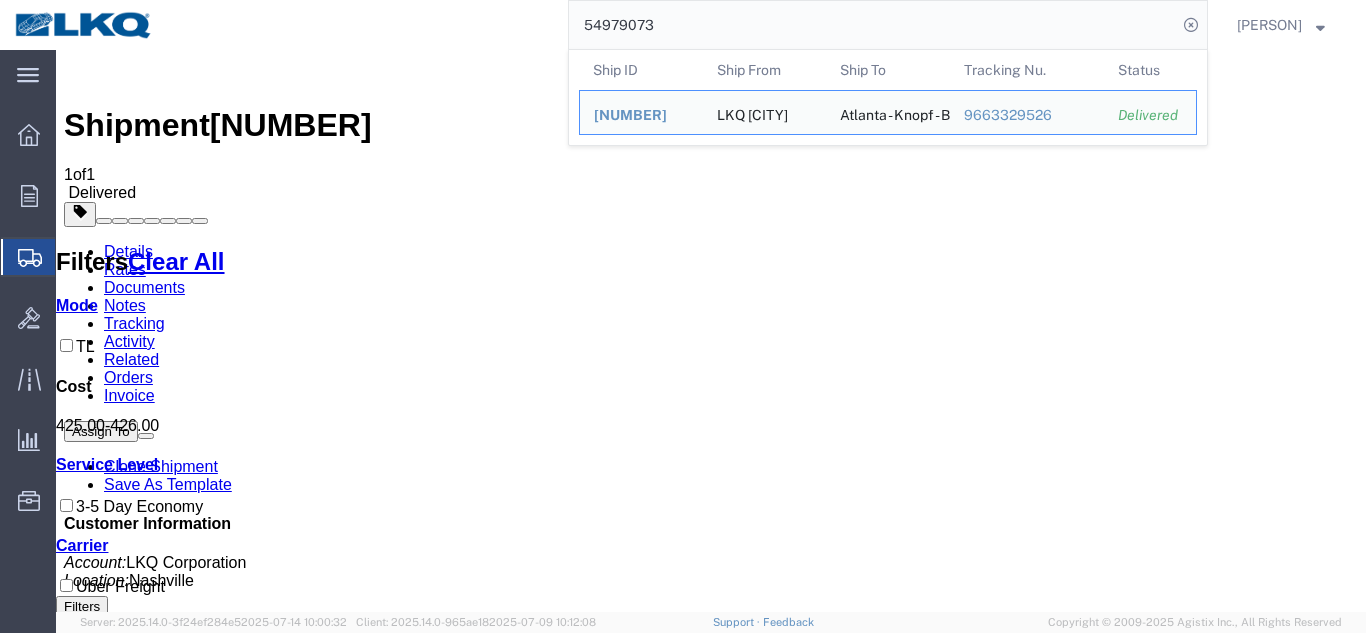 type on "54979073" 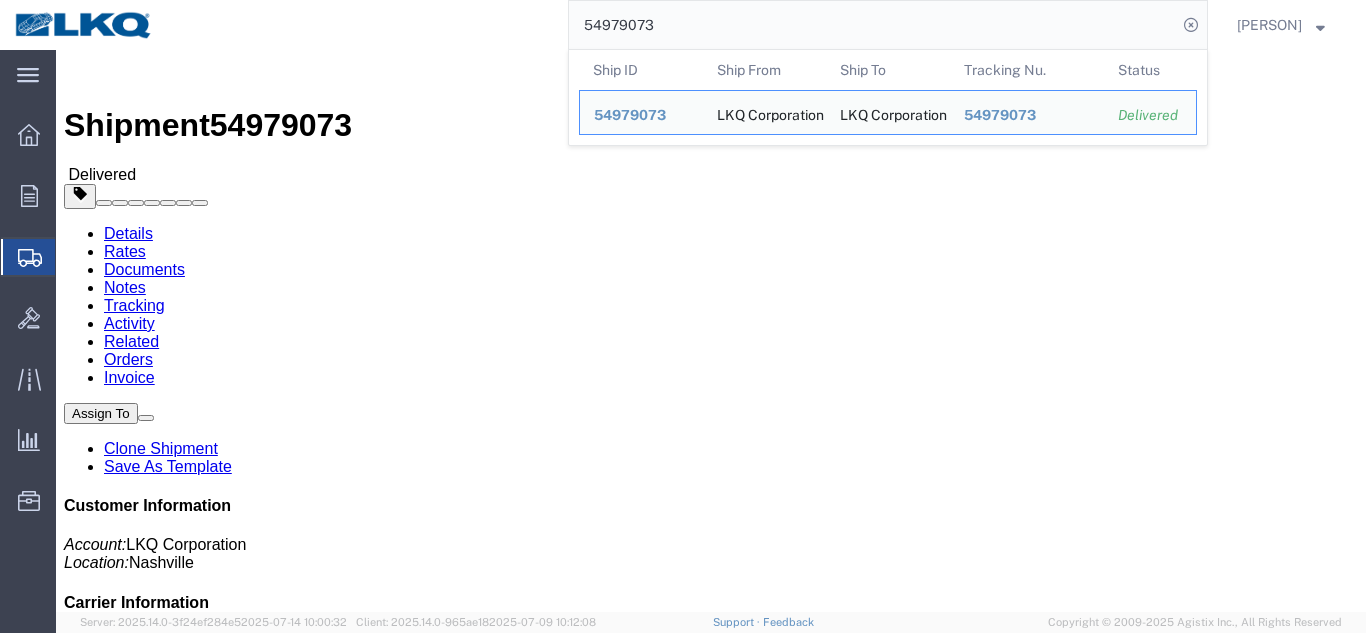 click on "Rates" 